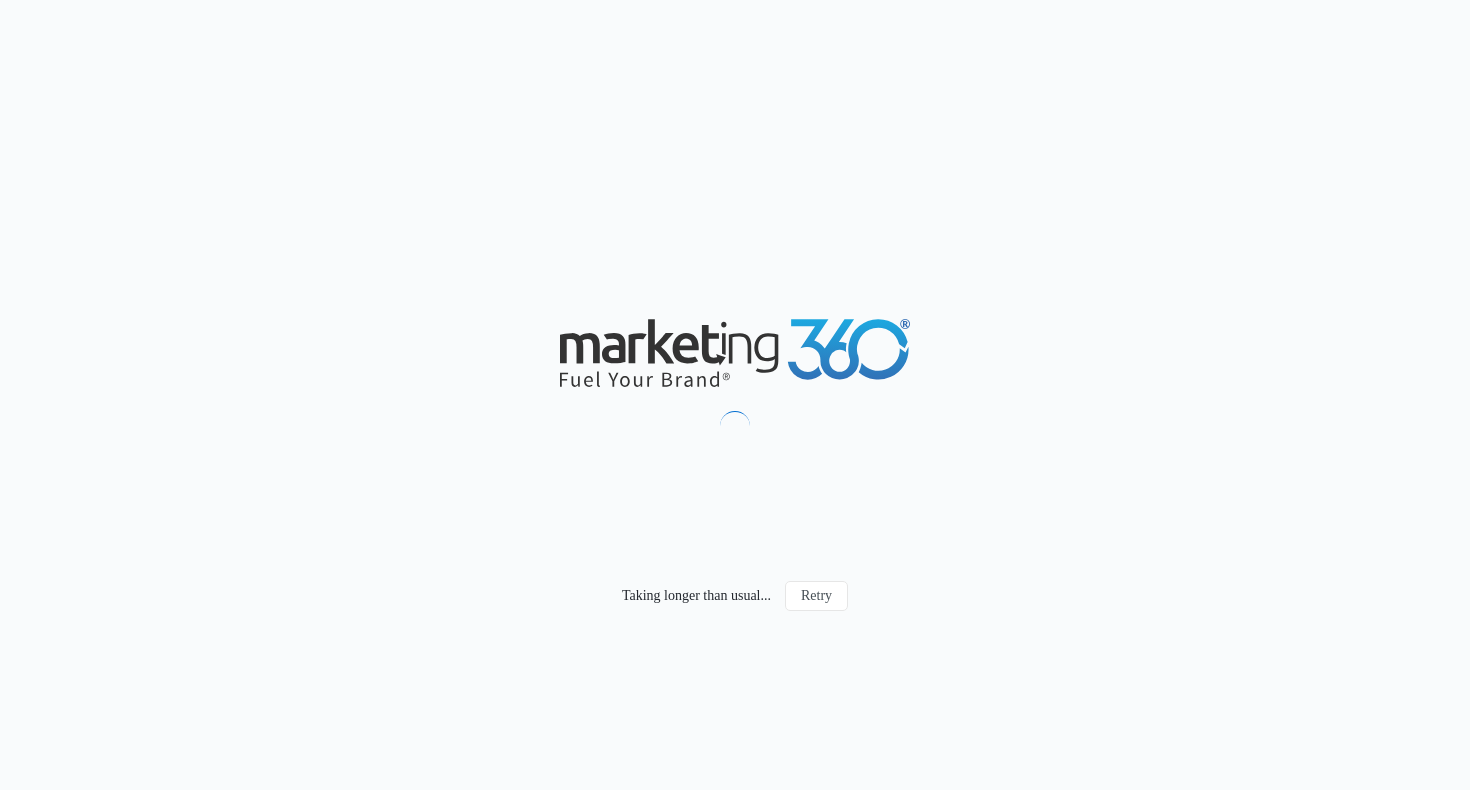 scroll, scrollTop: 0, scrollLeft: 0, axis: both 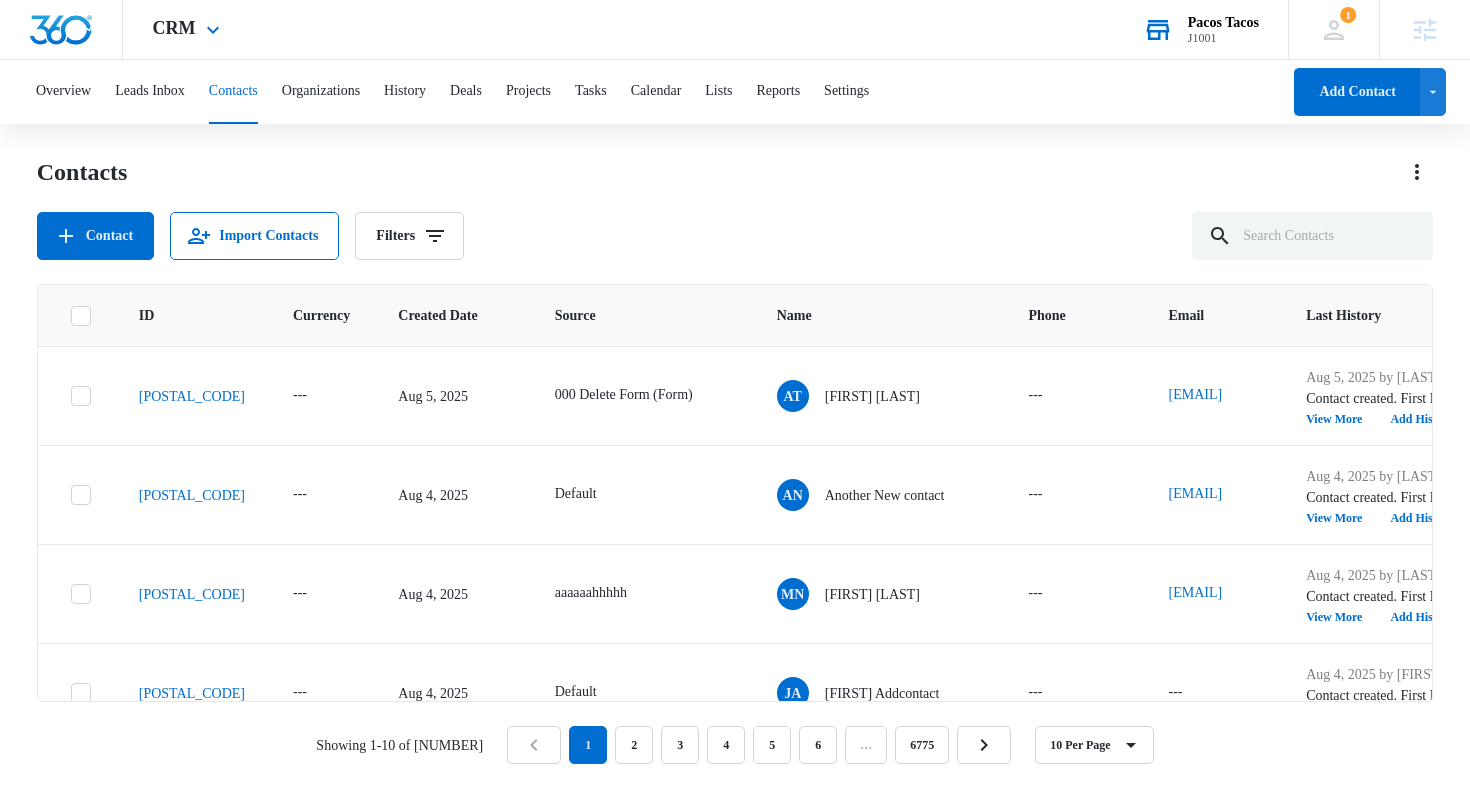 click on "J1001" at bounding box center (1223, 38) 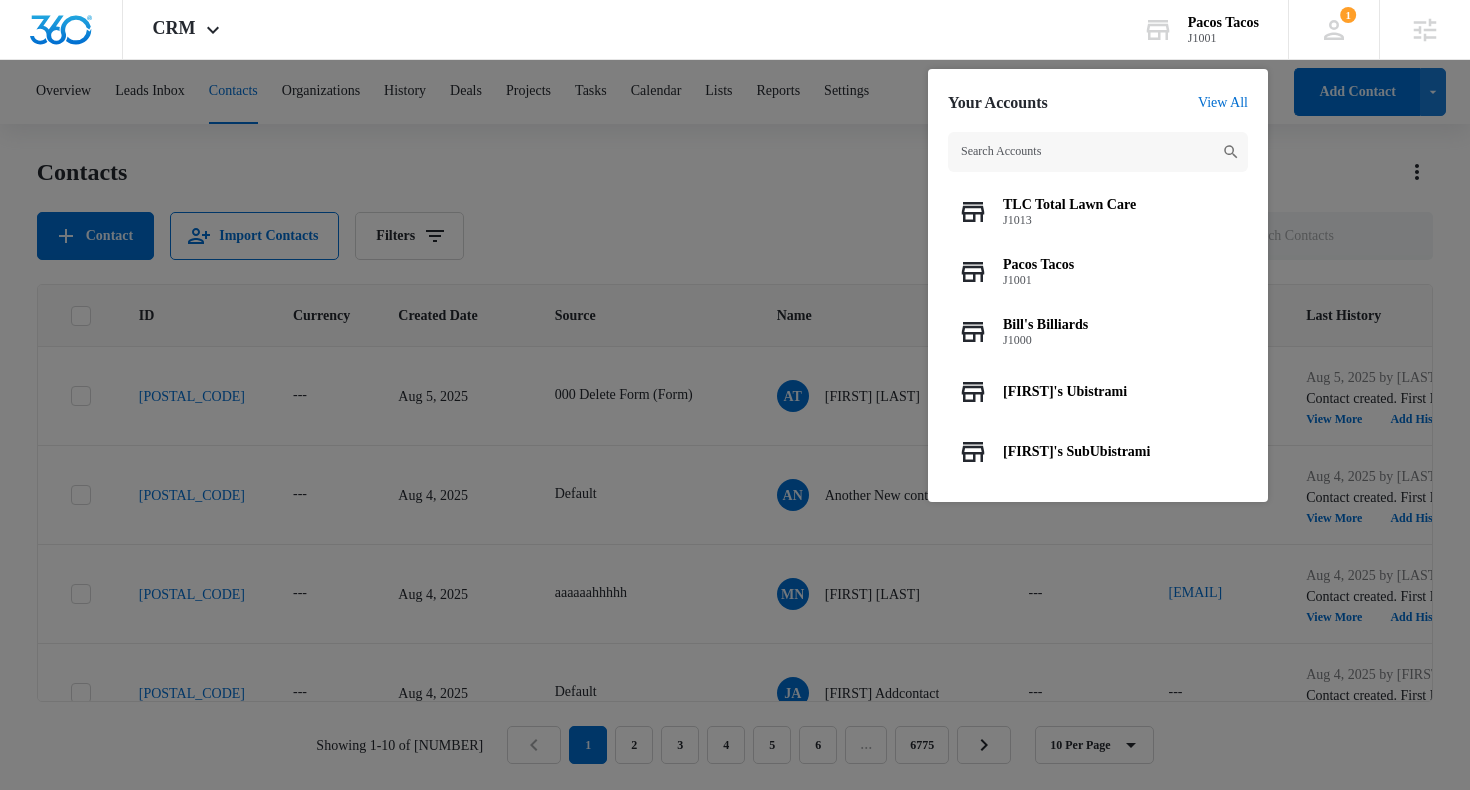 click at bounding box center [735, 395] 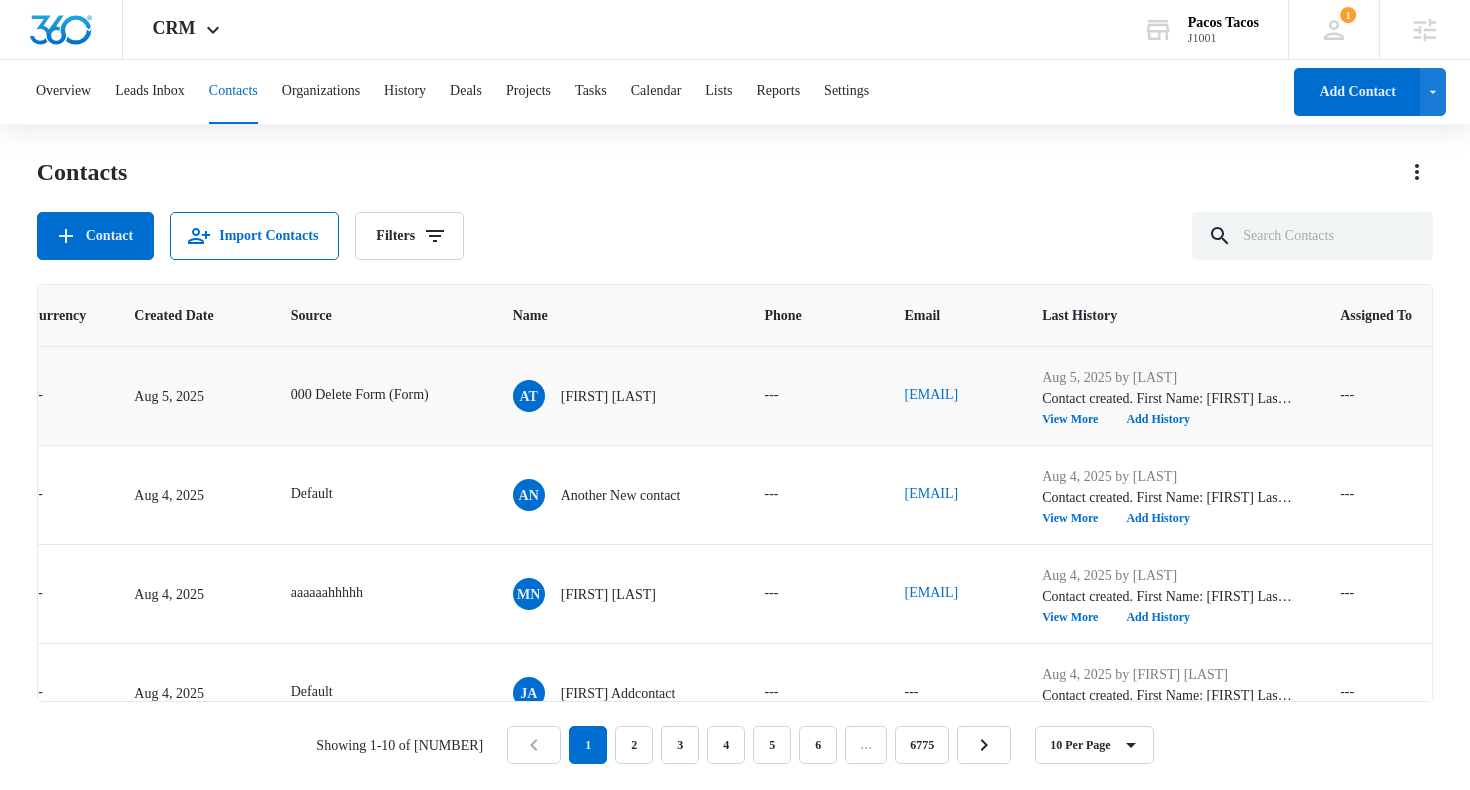 scroll, scrollTop: 0, scrollLeft: 0, axis: both 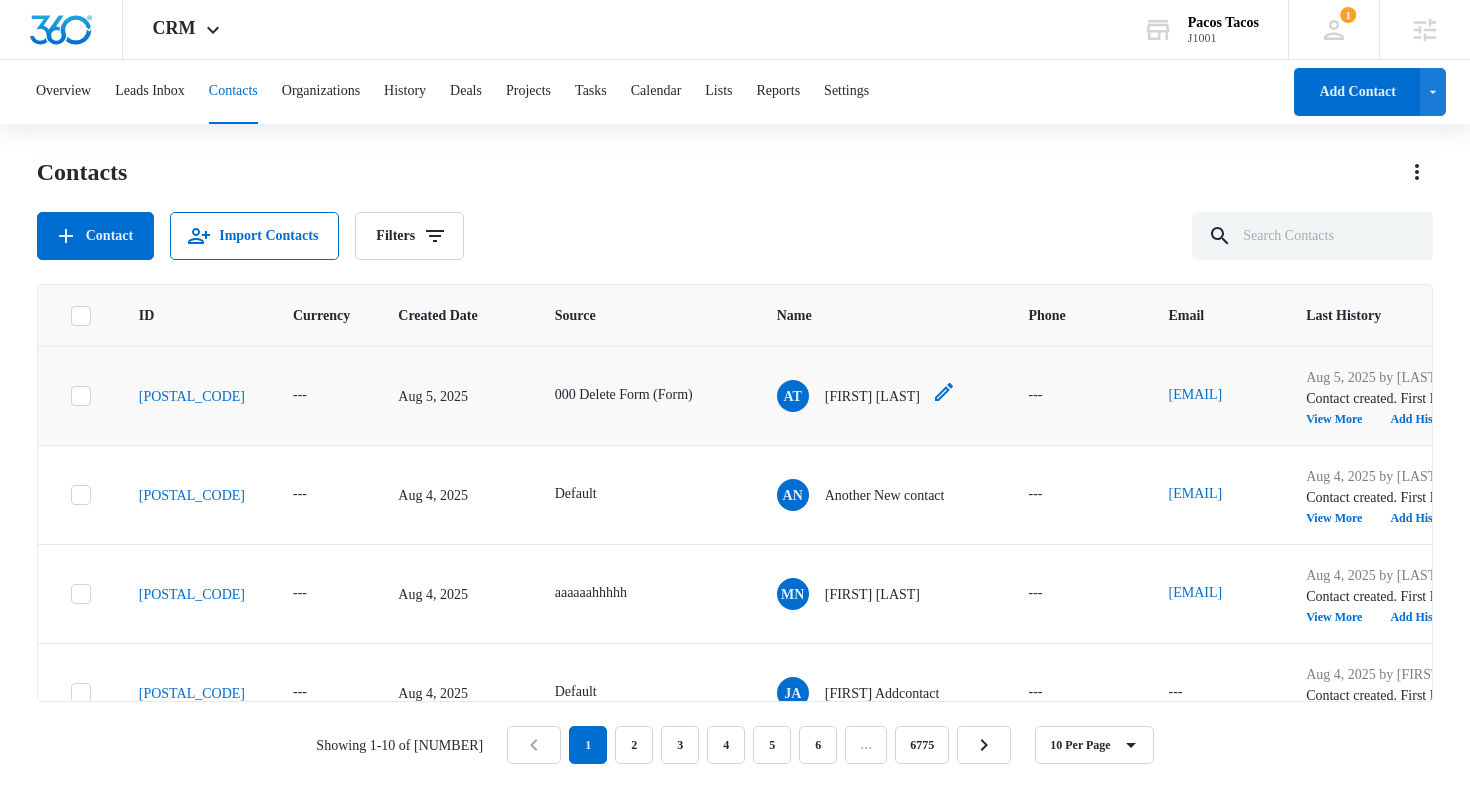 click on "[FIRST] [LAST]" at bounding box center [872, 396] 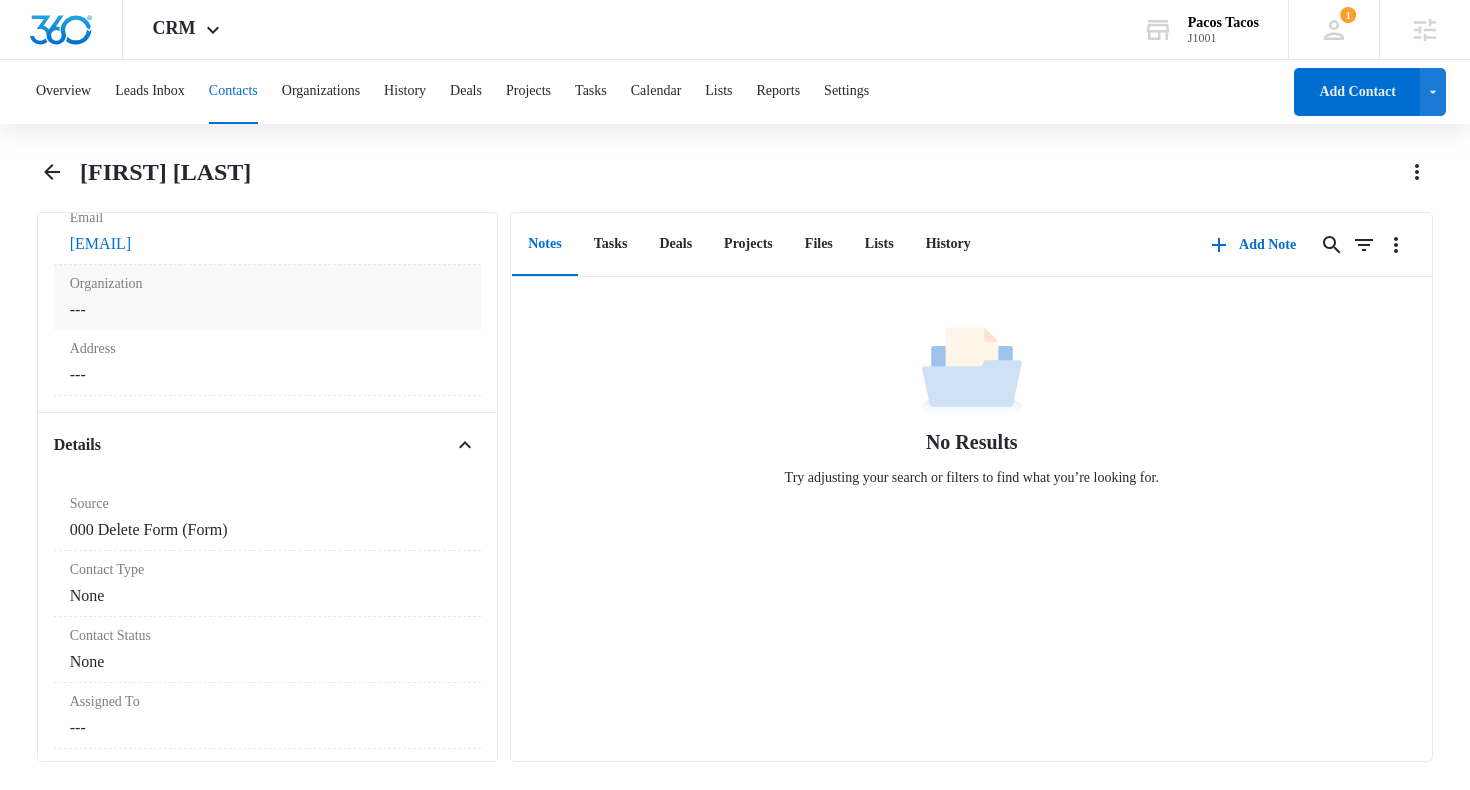 scroll, scrollTop: 542, scrollLeft: 0, axis: vertical 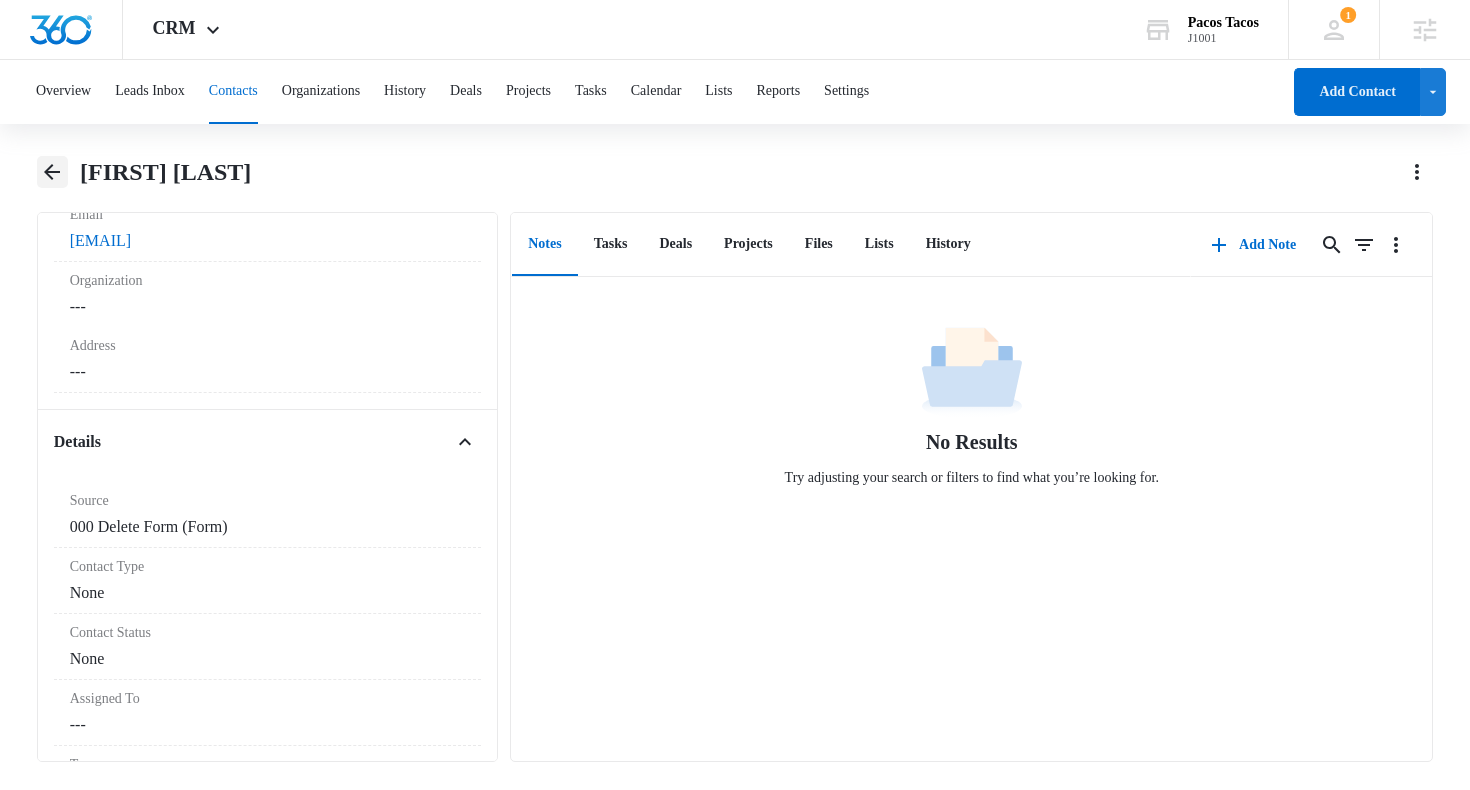 click 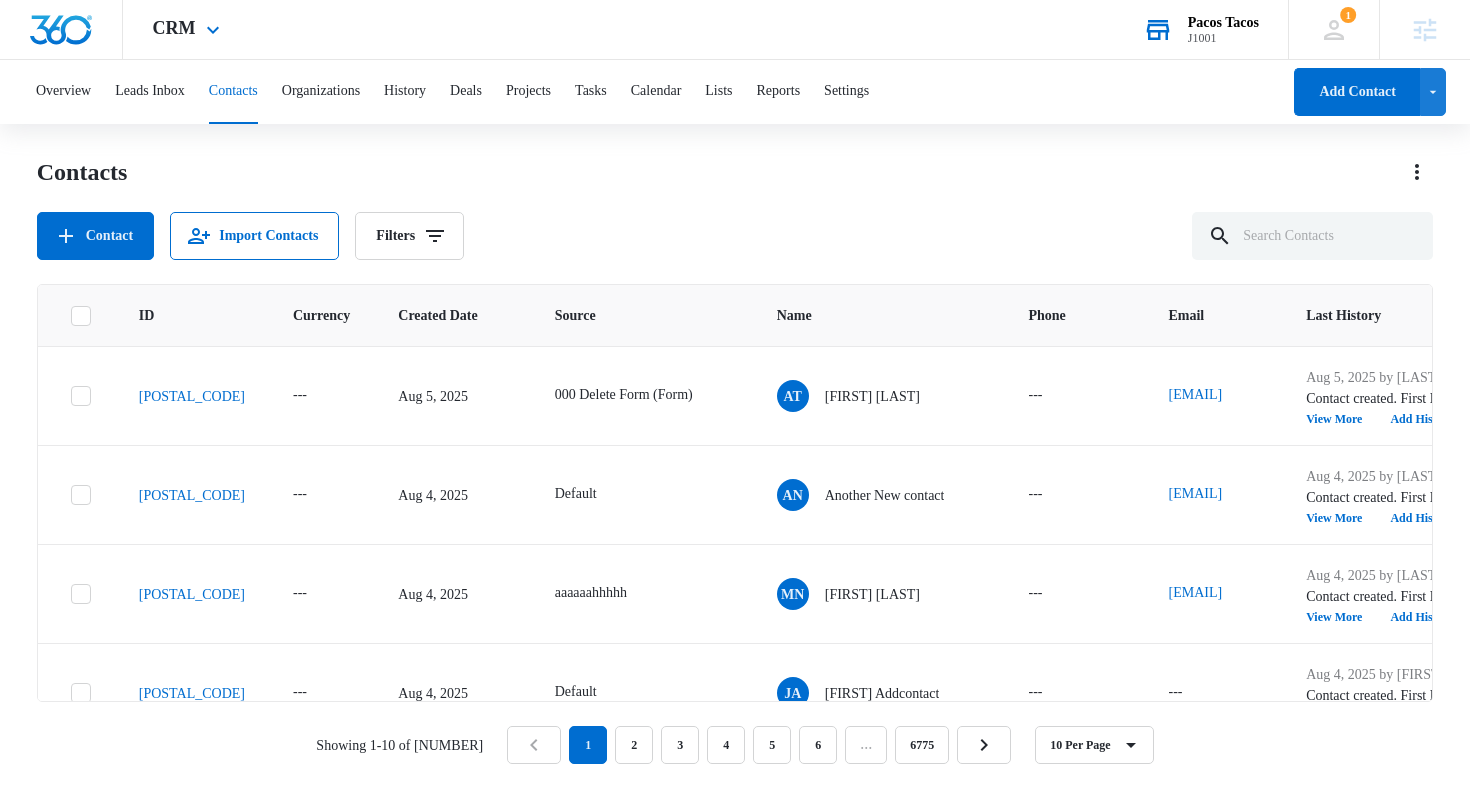 click on "J1001" at bounding box center (1223, 38) 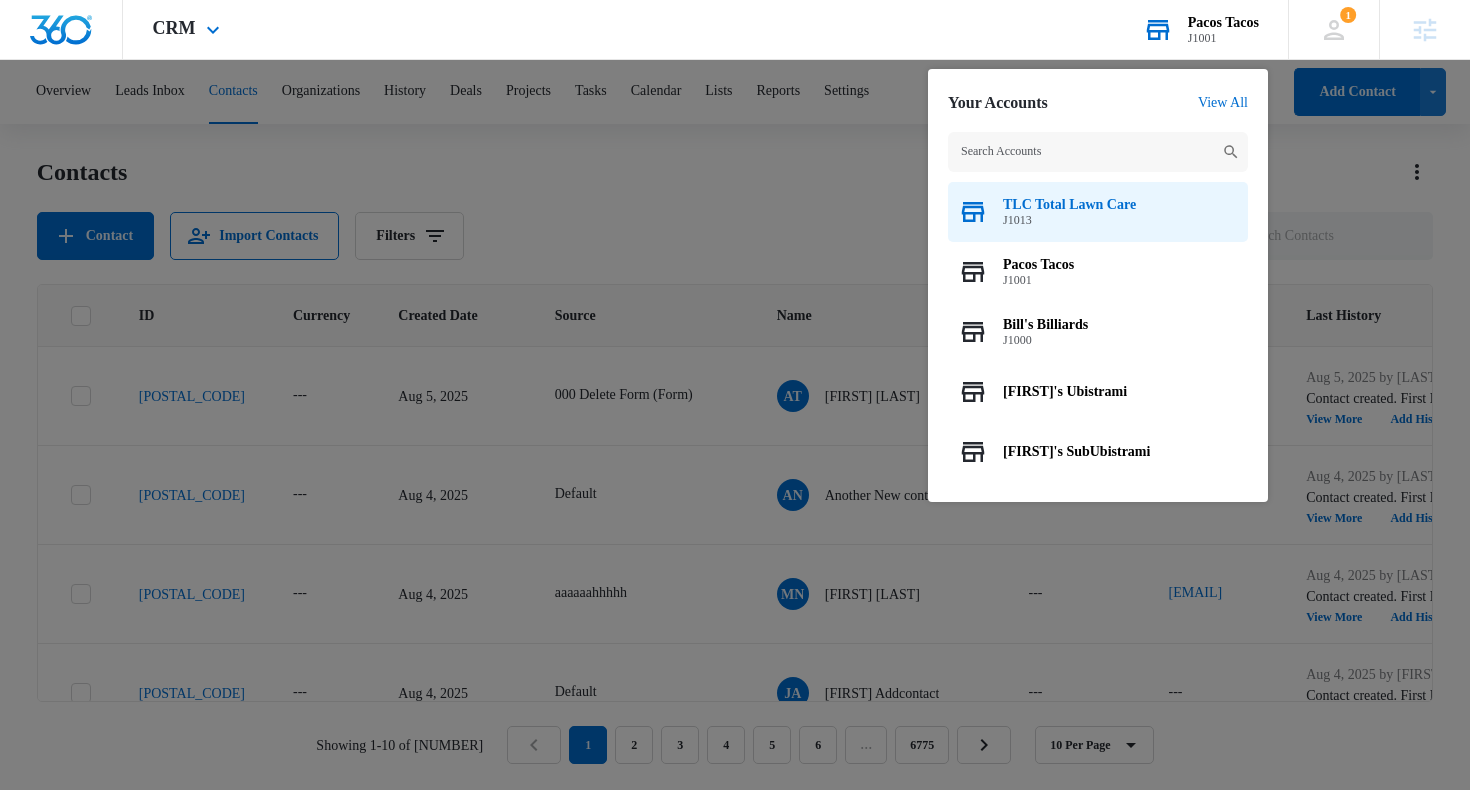 click on "TLC Total Lawn Care" at bounding box center (1069, 205) 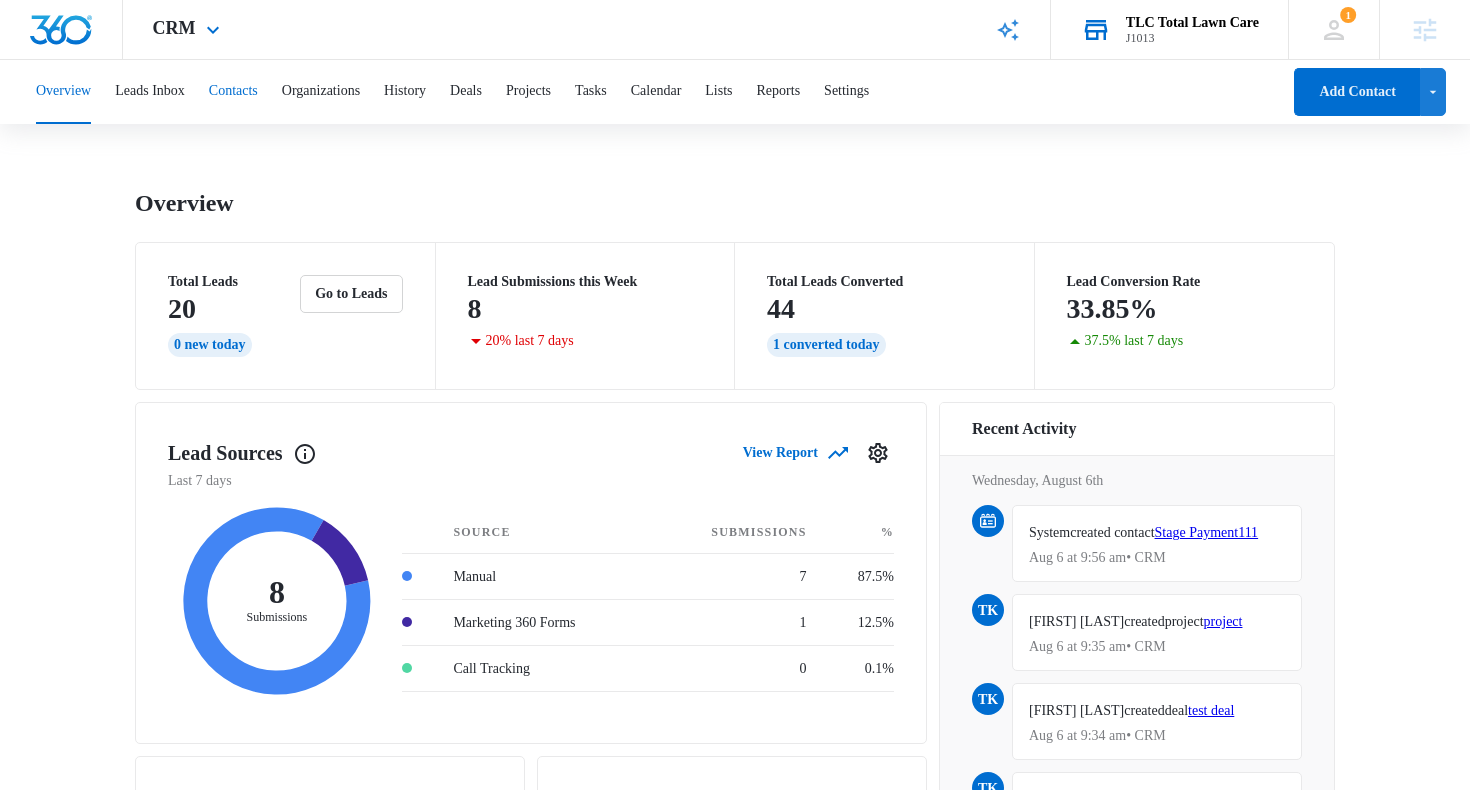 click on "Contacts" at bounding box center (233, 92) 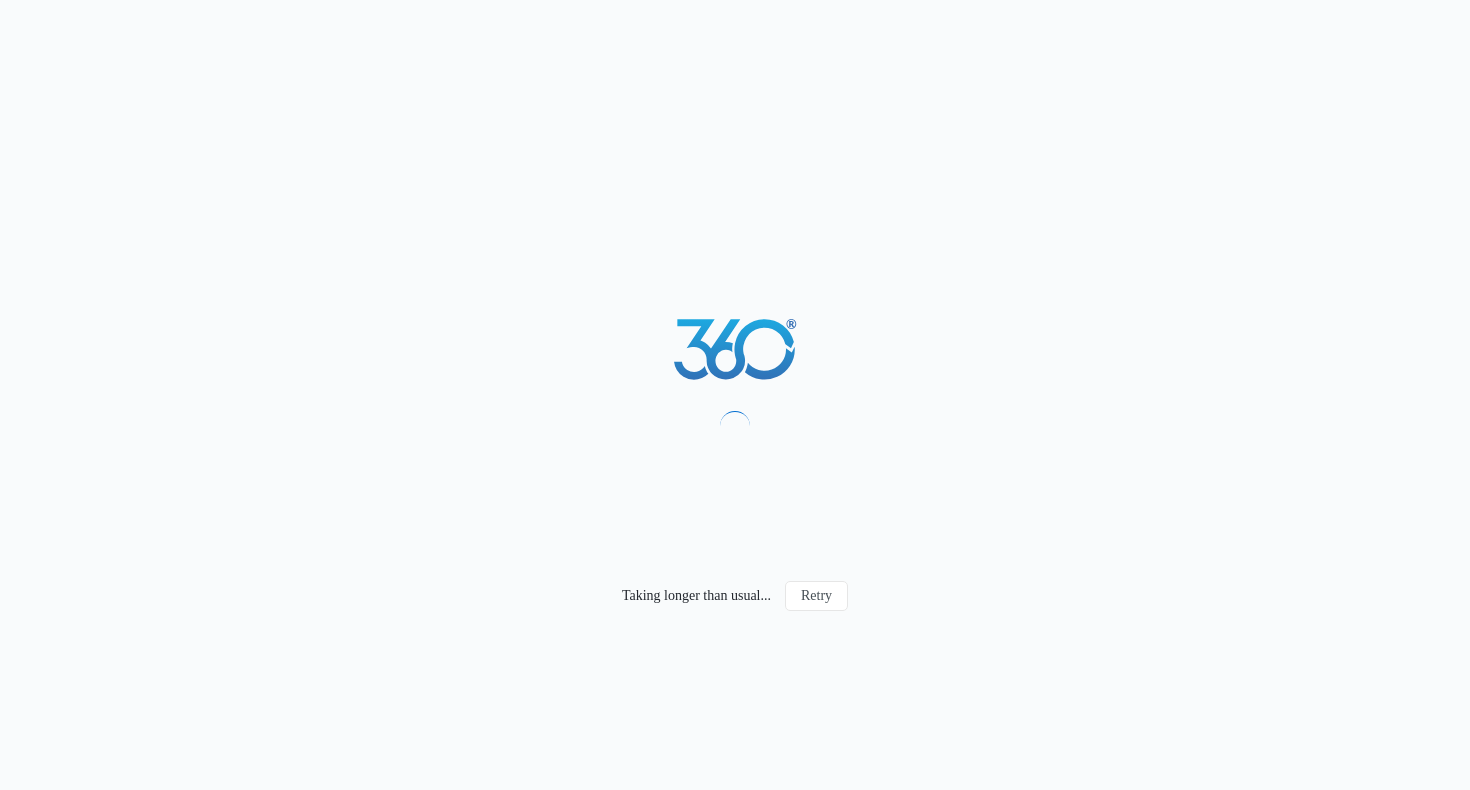 scroll, scrollTop: 0, scrollLeft: 0, axis: both 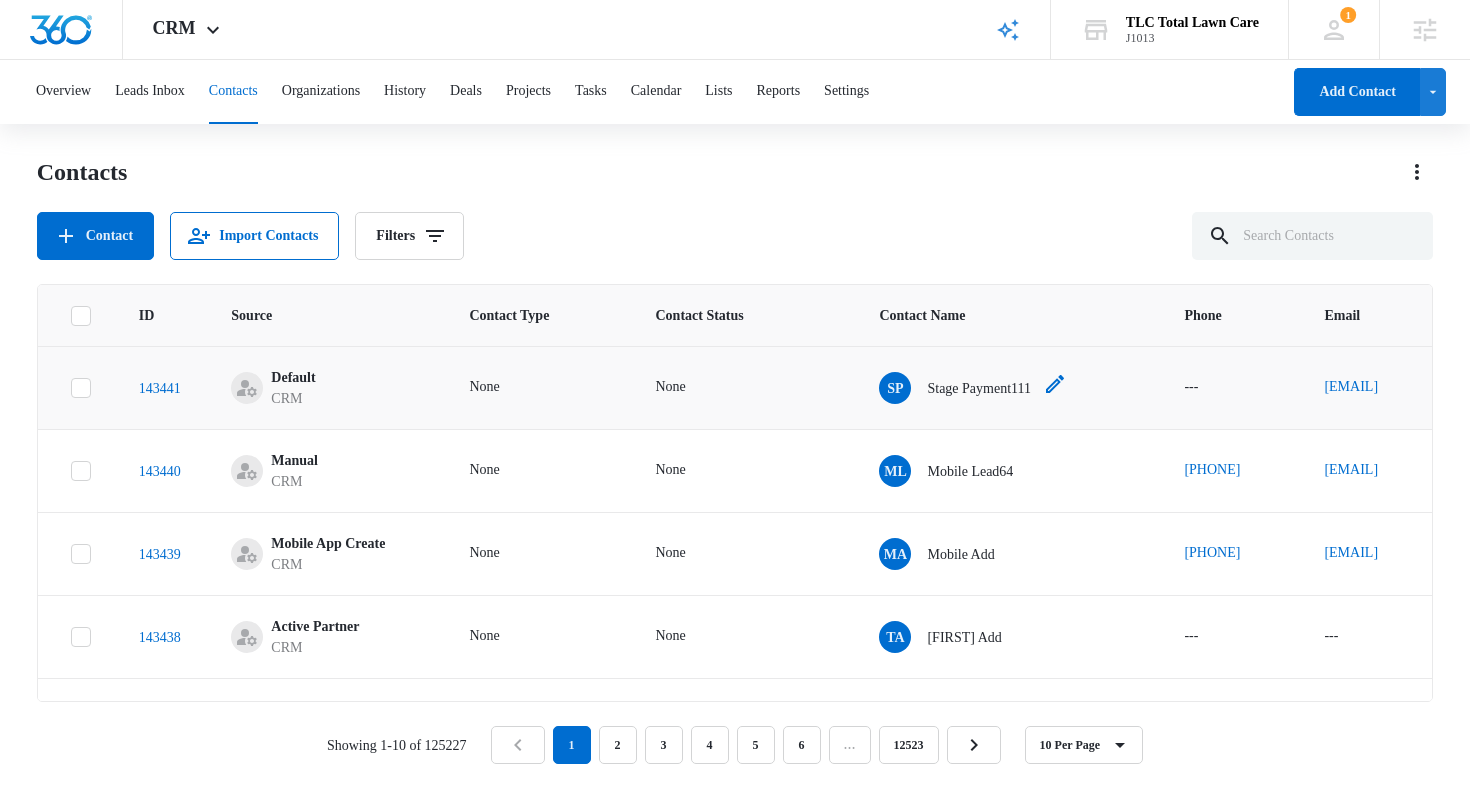 click on "Stage Payment111" at bounding box center (979, 388) 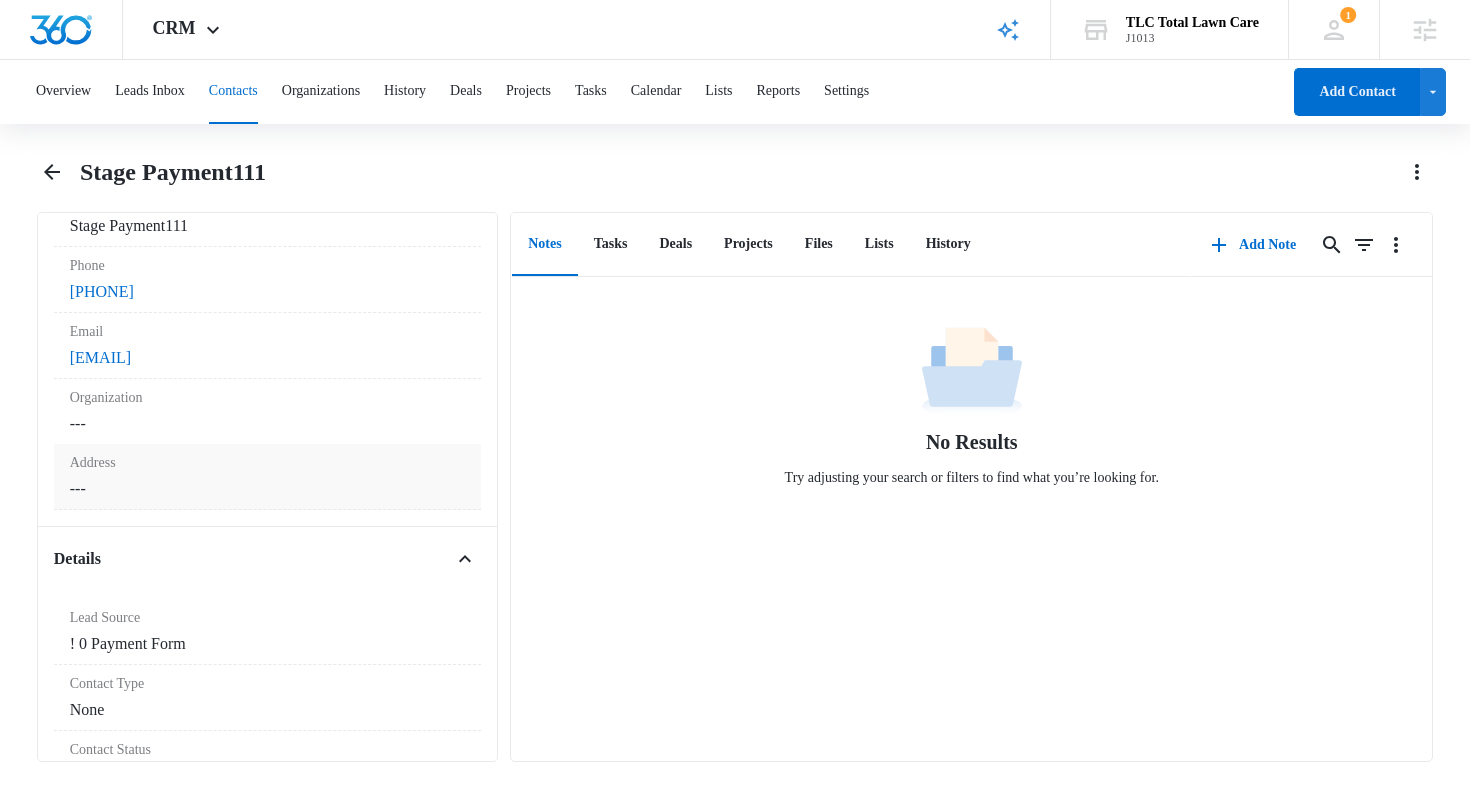 scroll, scrollTop: 0, scrollLeft: 0, axis: both 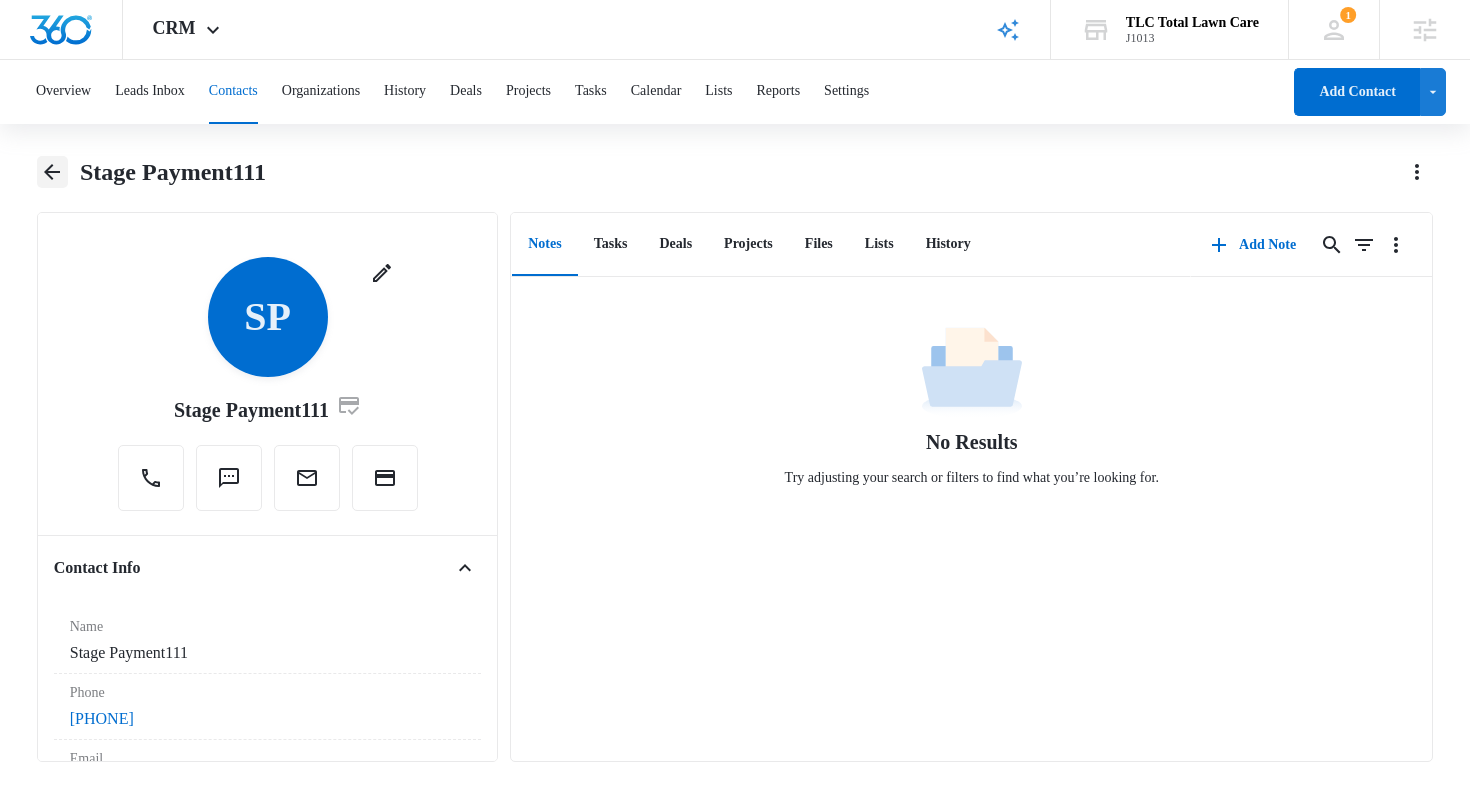 click 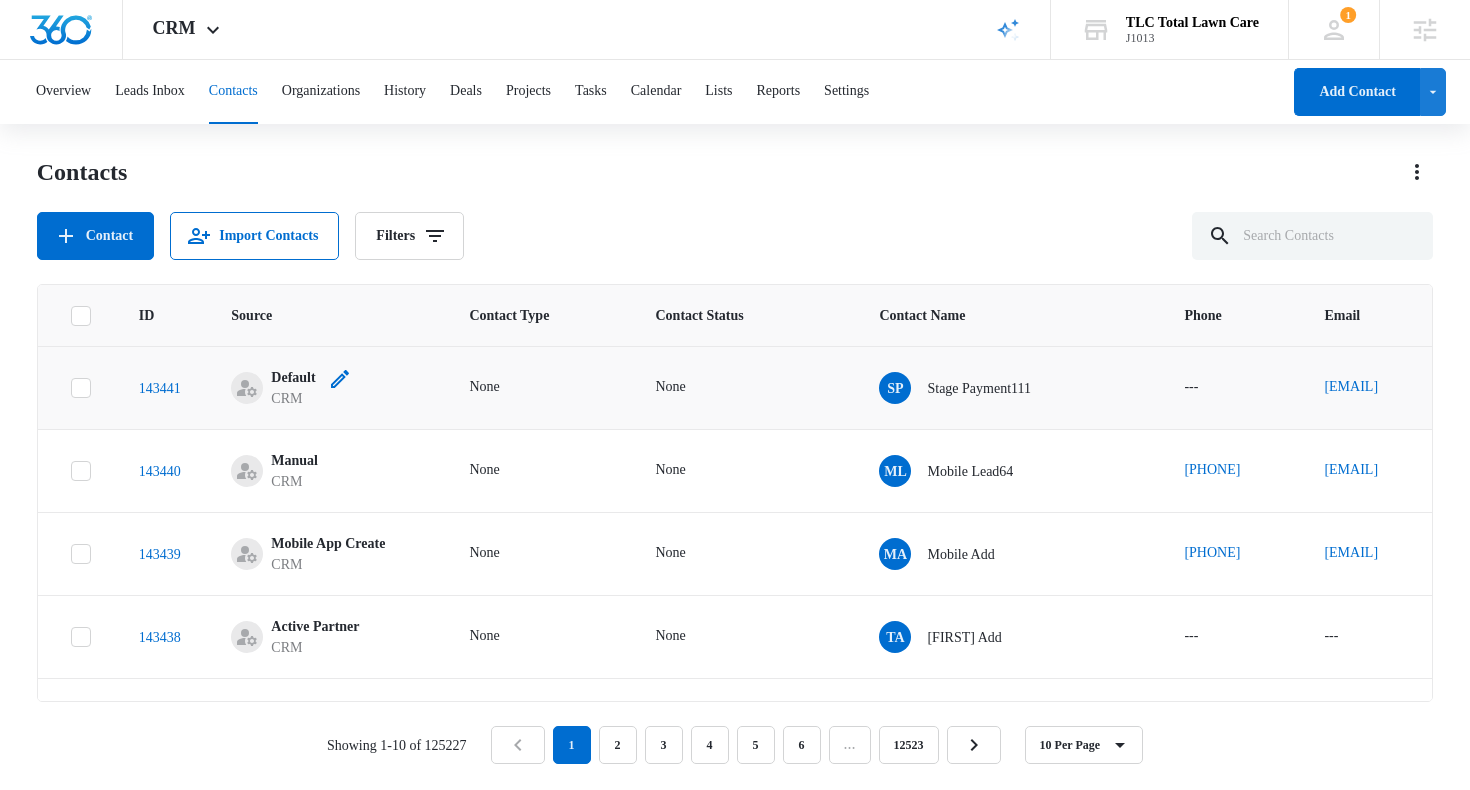 click on "Default" at bounding box center [293, 377] 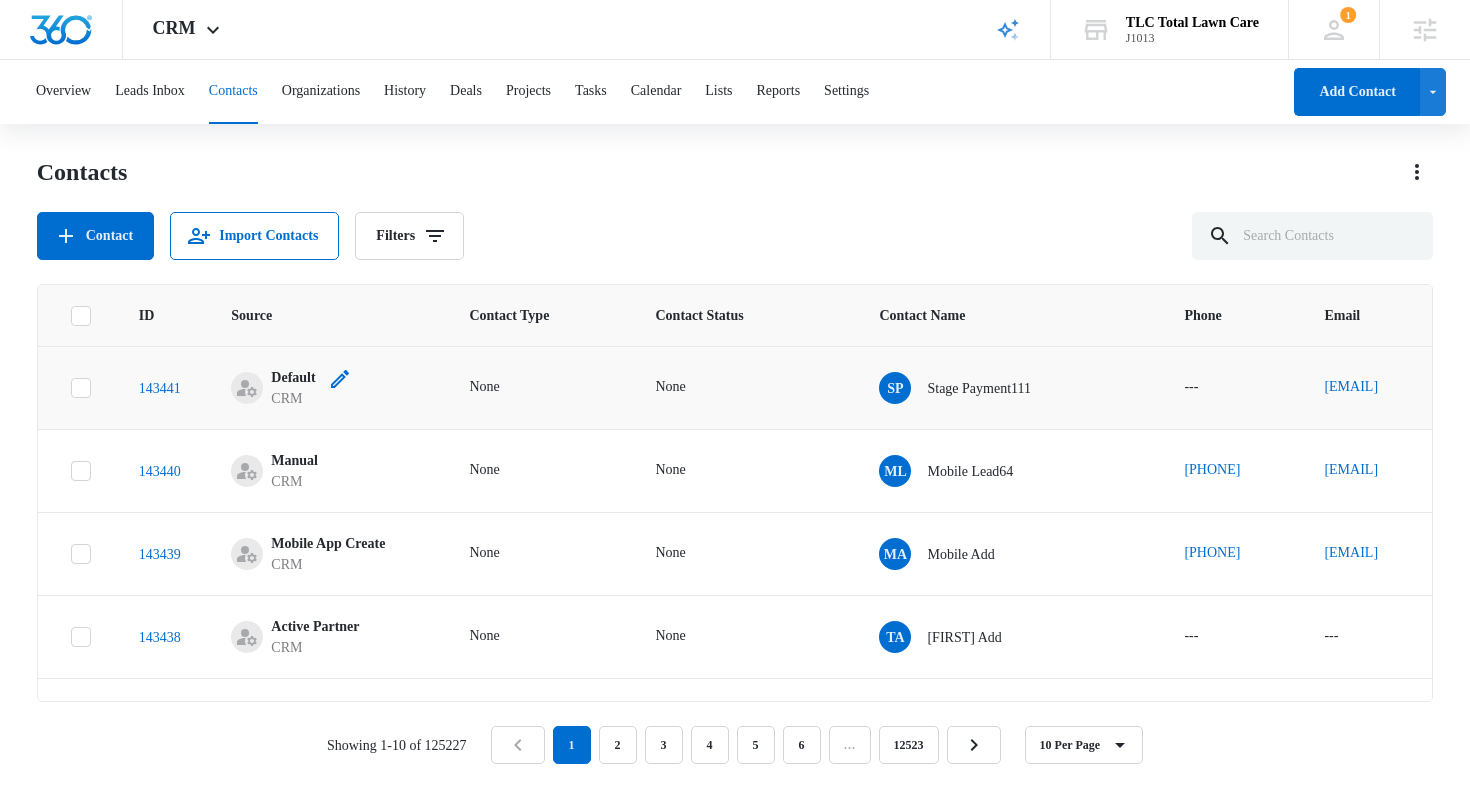 click on "Default CRM" at bounding box center [291, 388] 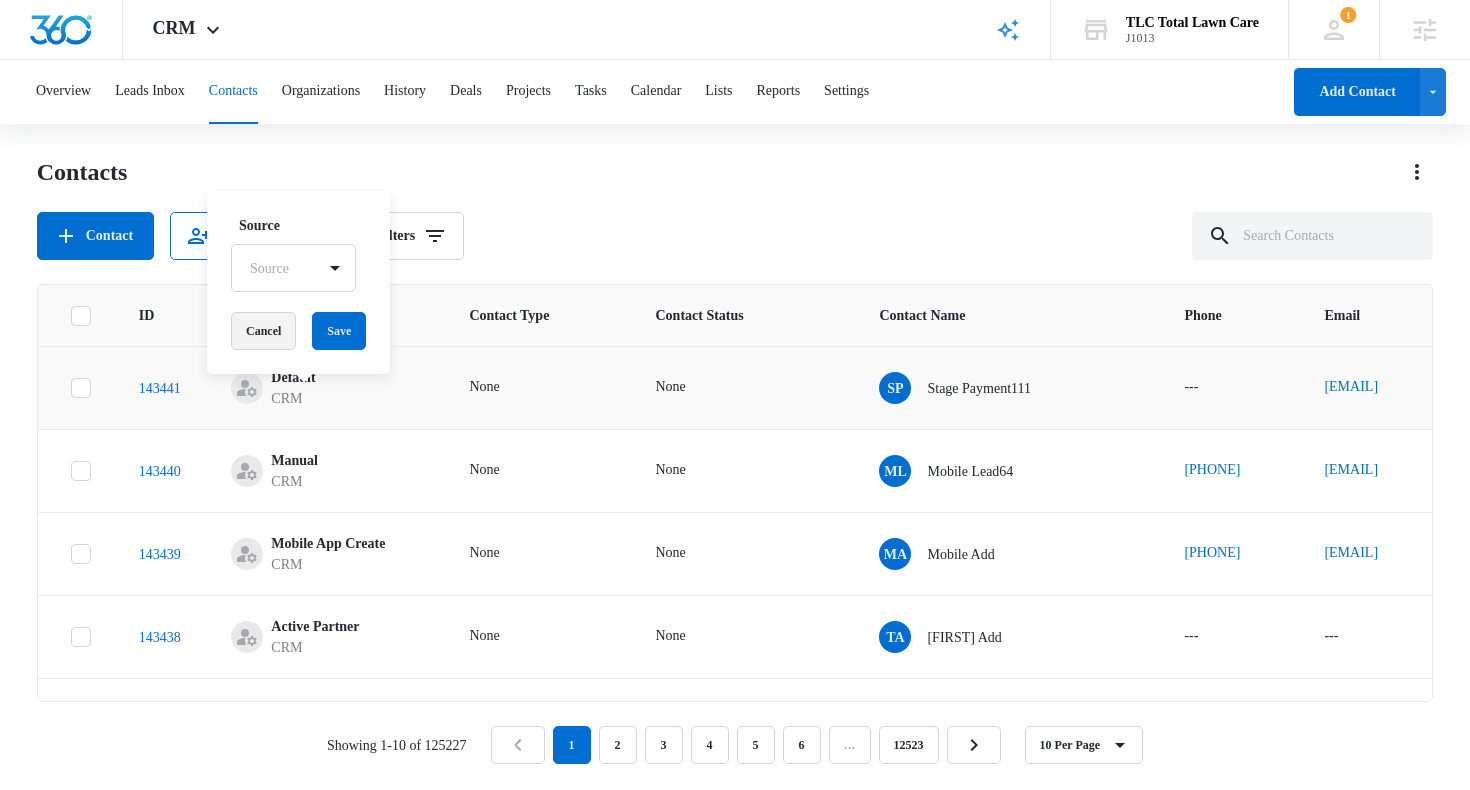 click on "Cancel" at bounding box center [263, 331] 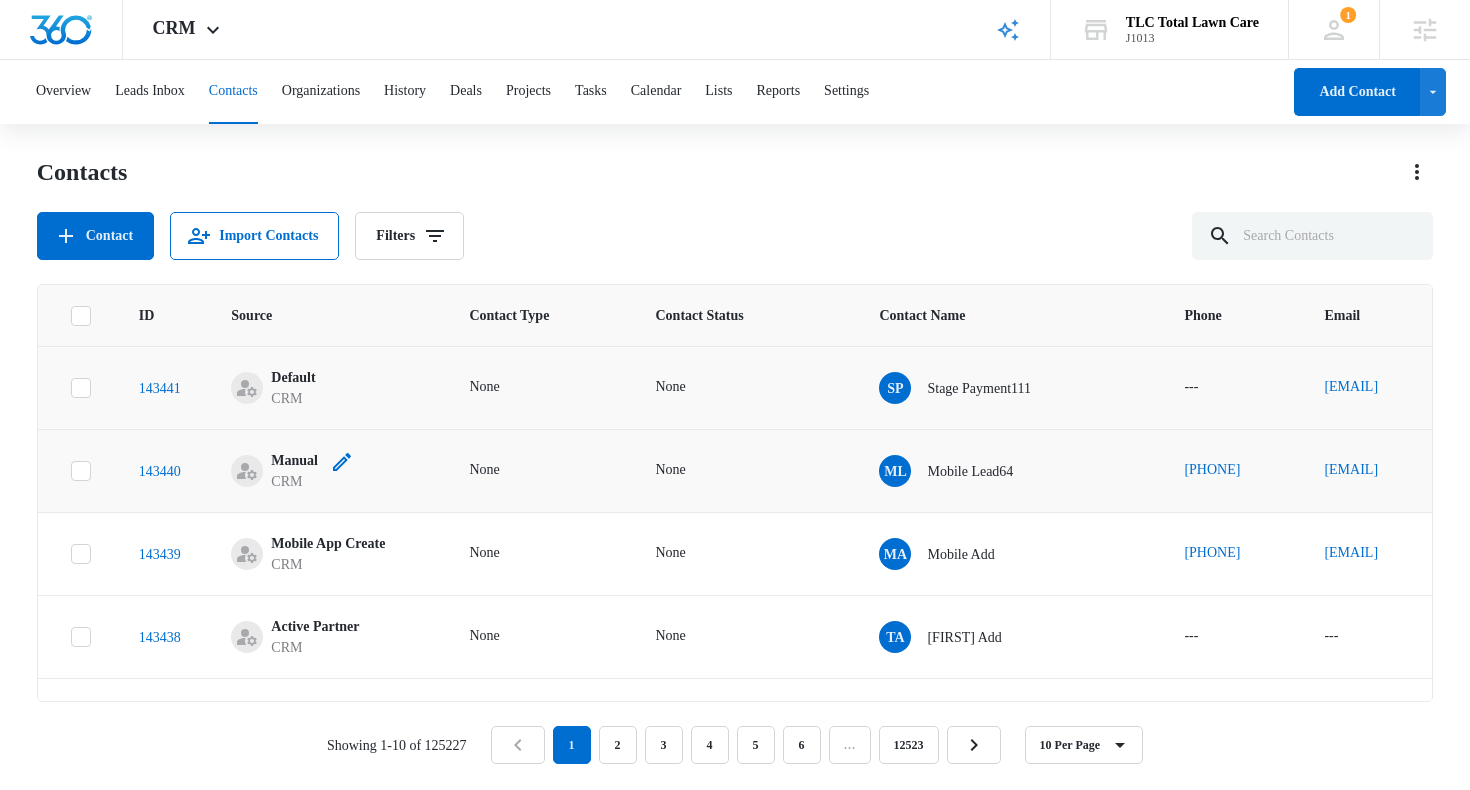 click on "Manual" at bounding box center [294, 460] 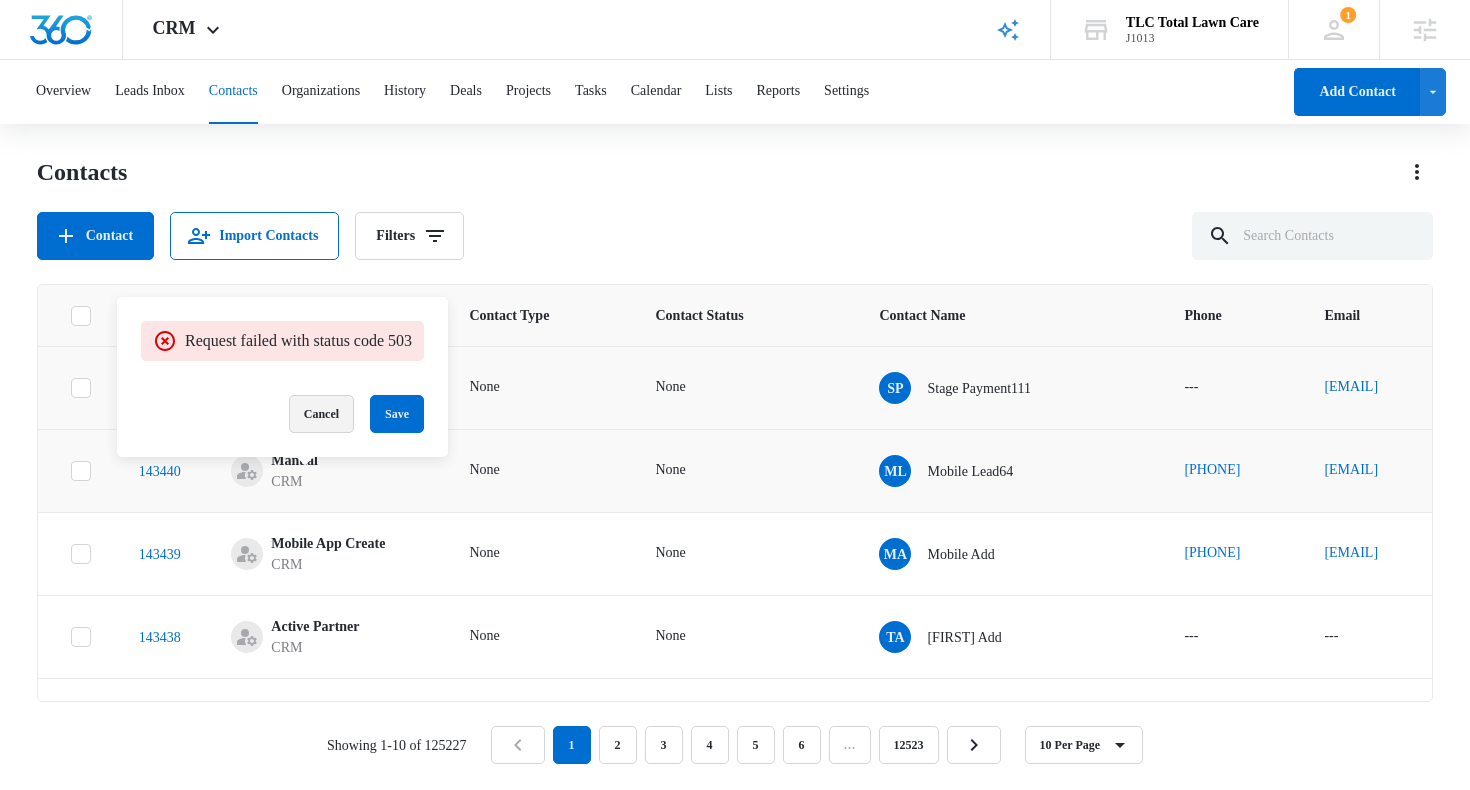 click on "Cancel" at bounding box center (321, 414) 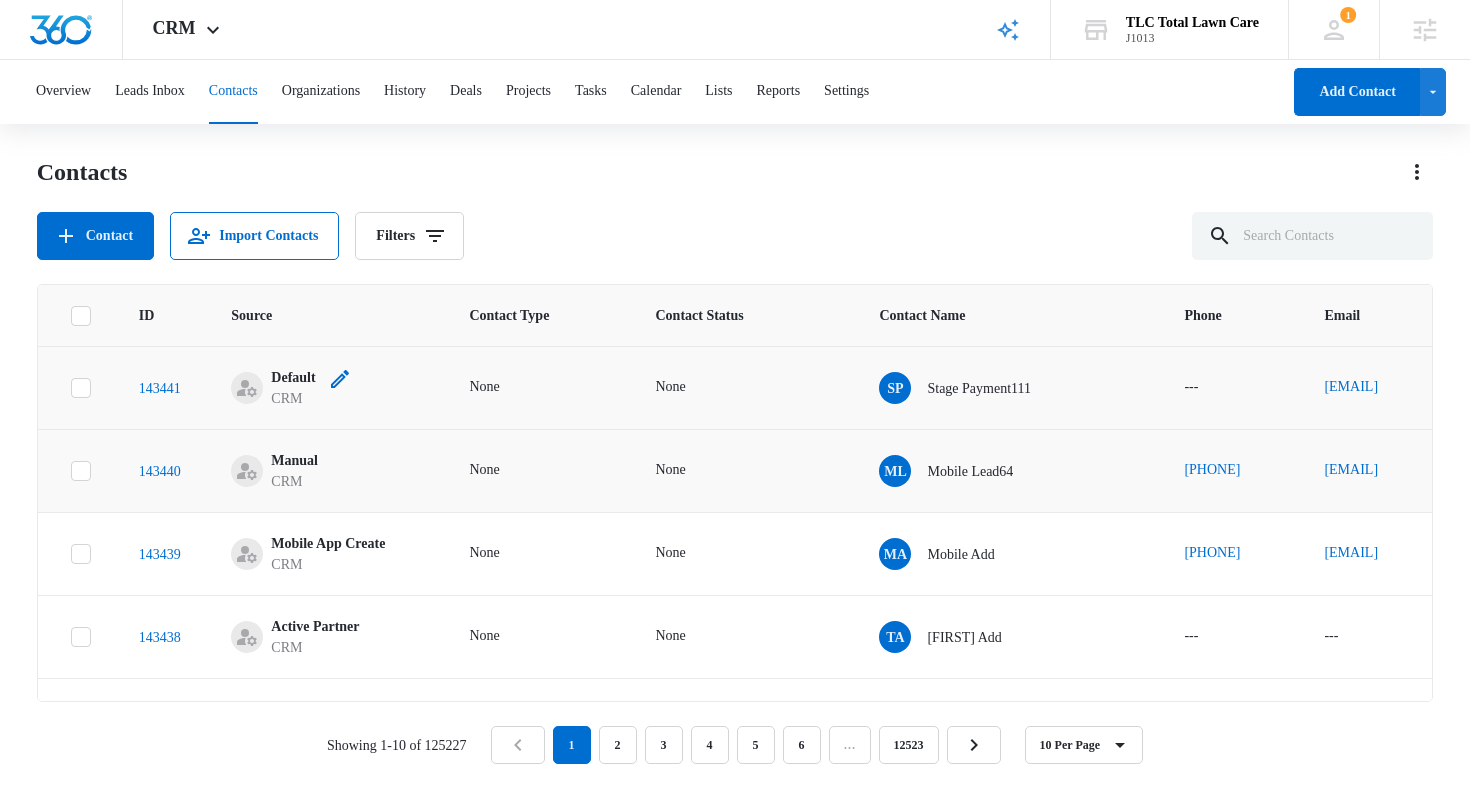 click on "Default" at bounding box center [293, 377] 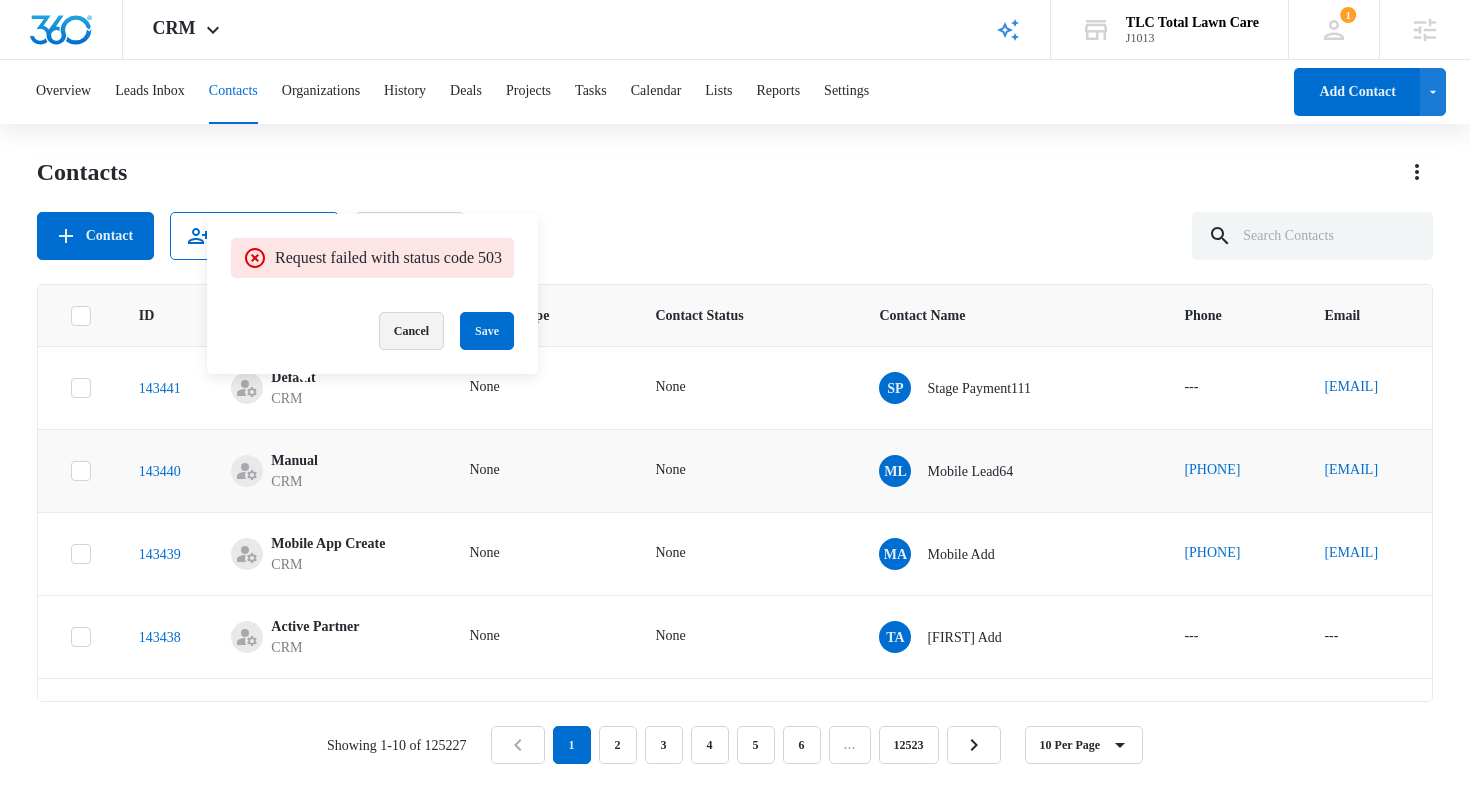 click on "Cancel" at bounding box center [411, 331] 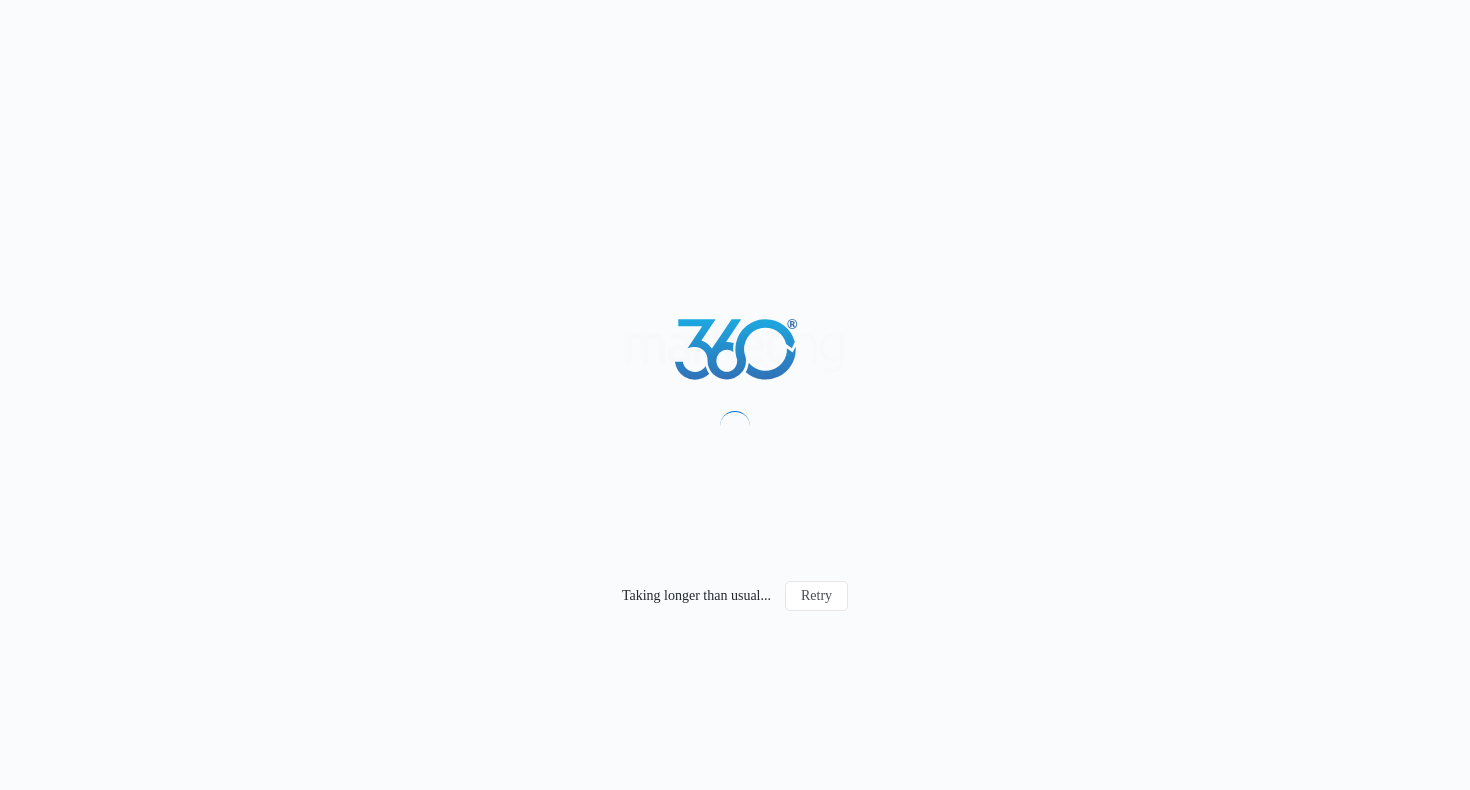 scroll, scrollTop: 0, scrollLeft: 0, axis: both 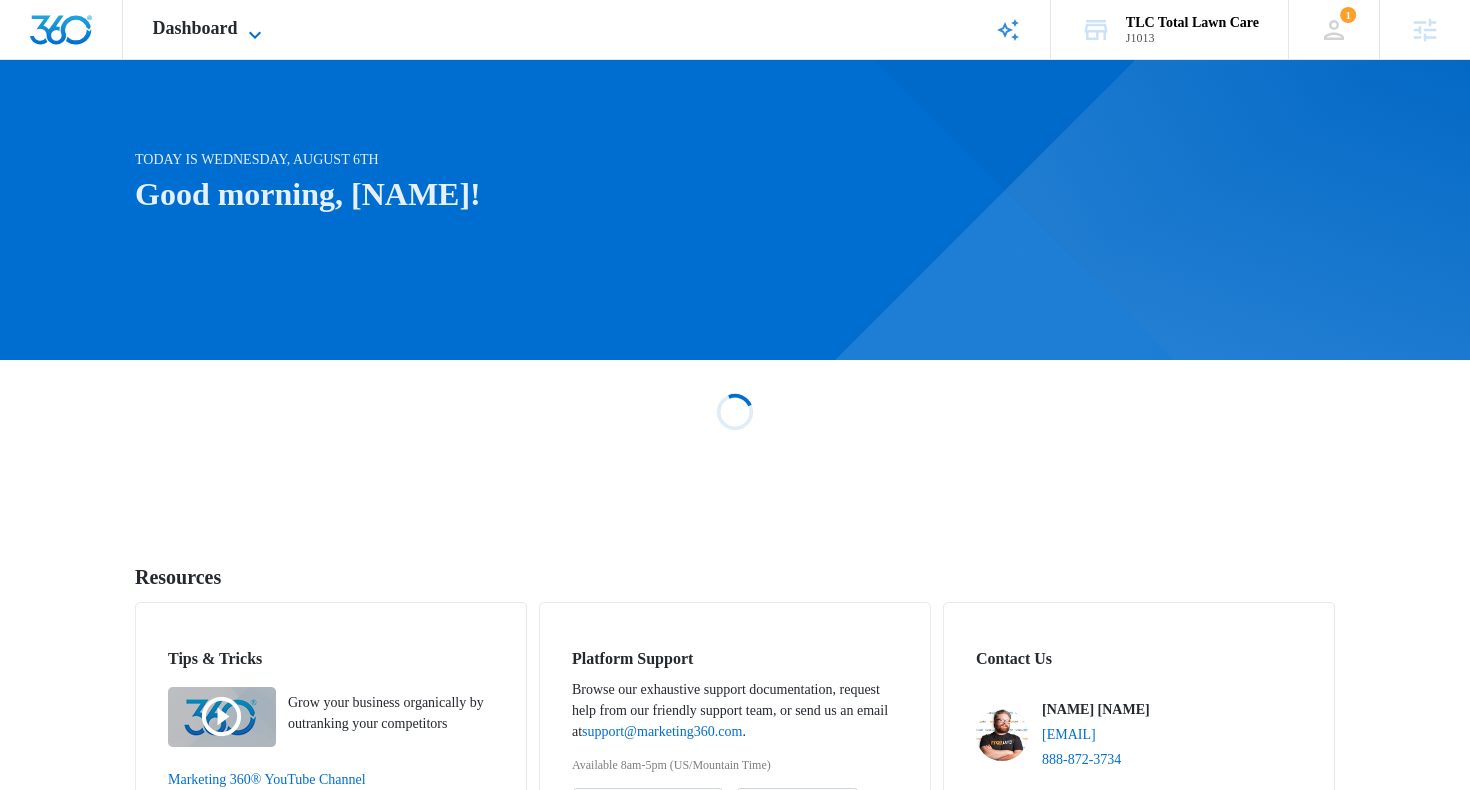 click 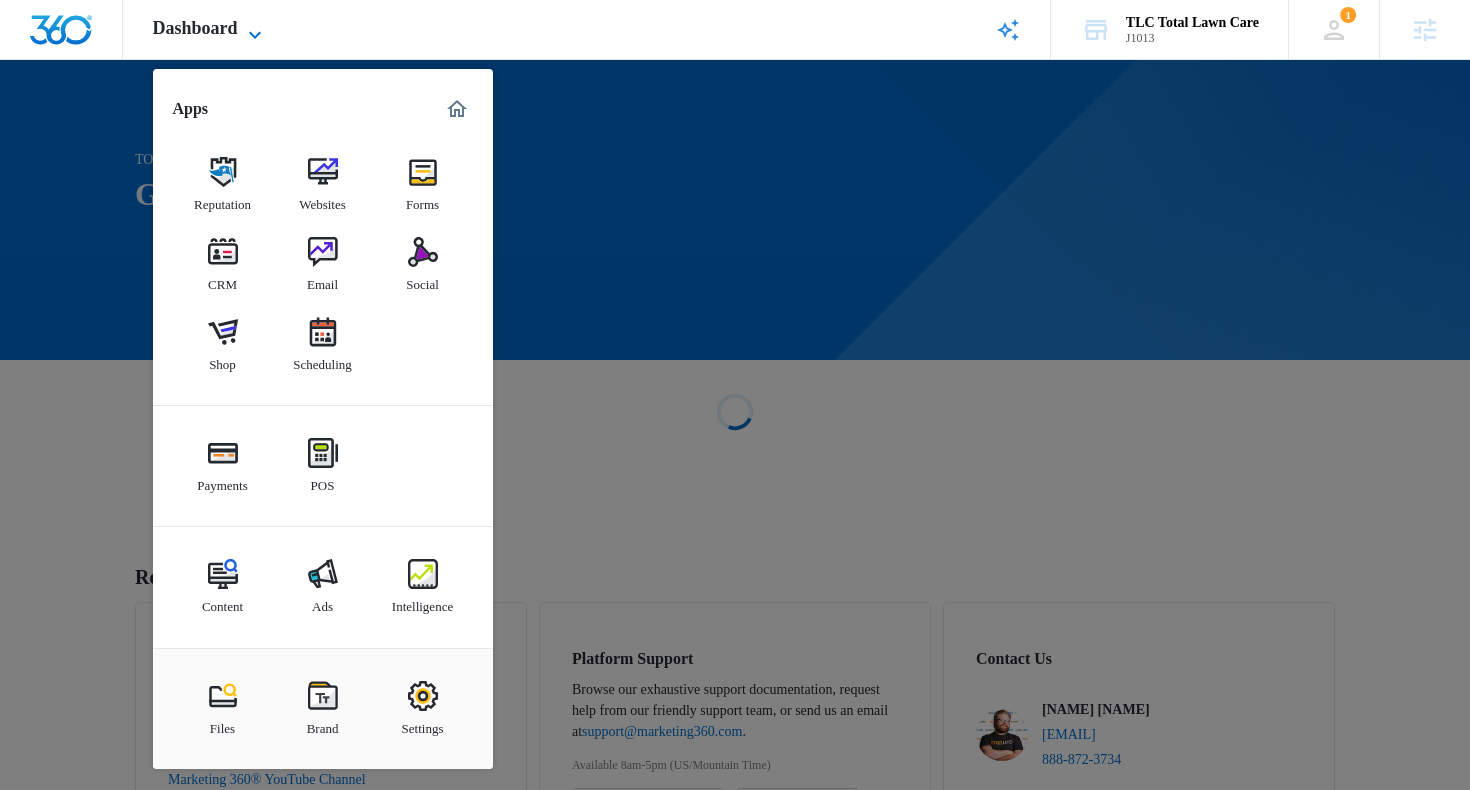 scroll, scrollTop: 1, scrollLeft: 0, axis: vertical 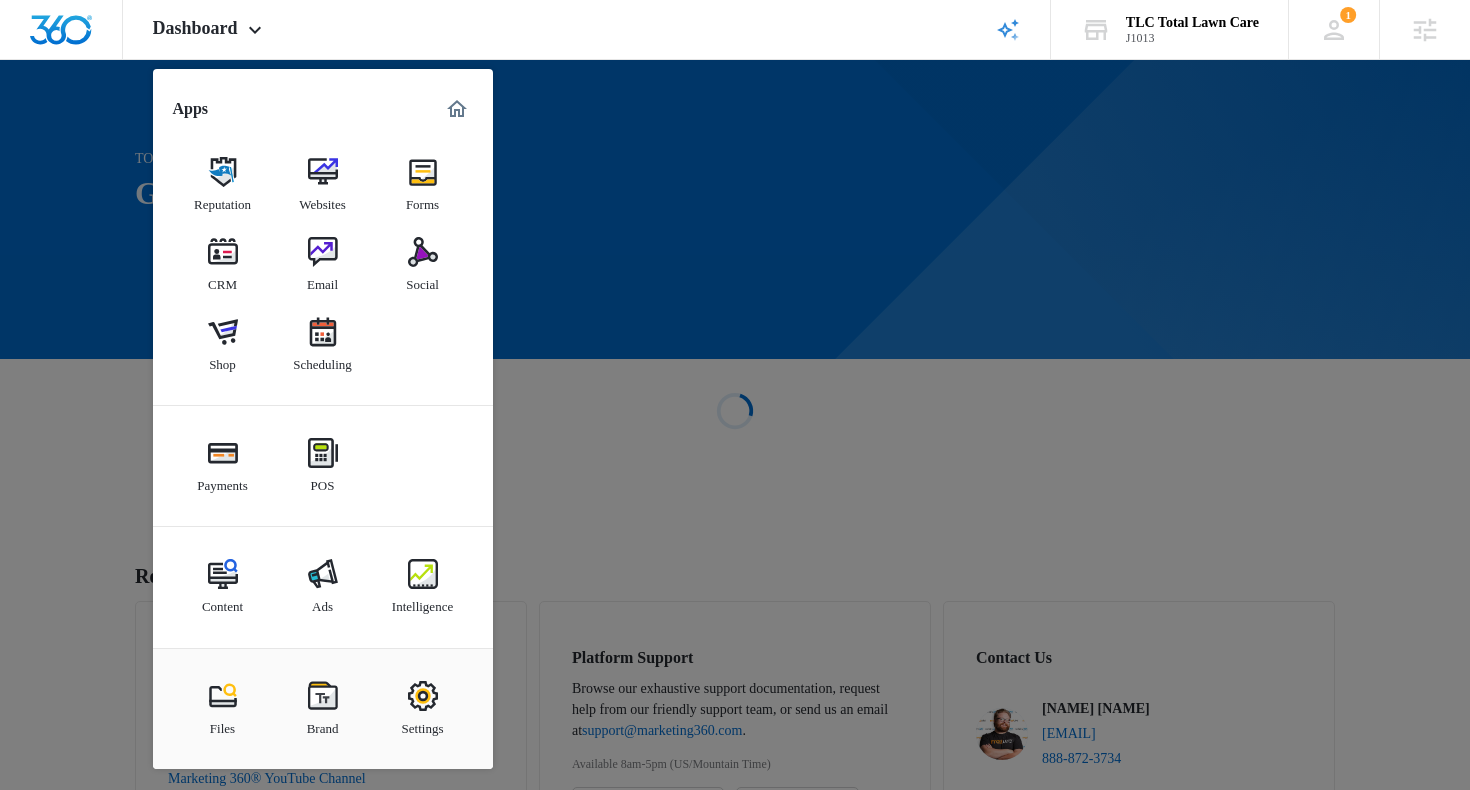 click at bounding box center (223, 252) 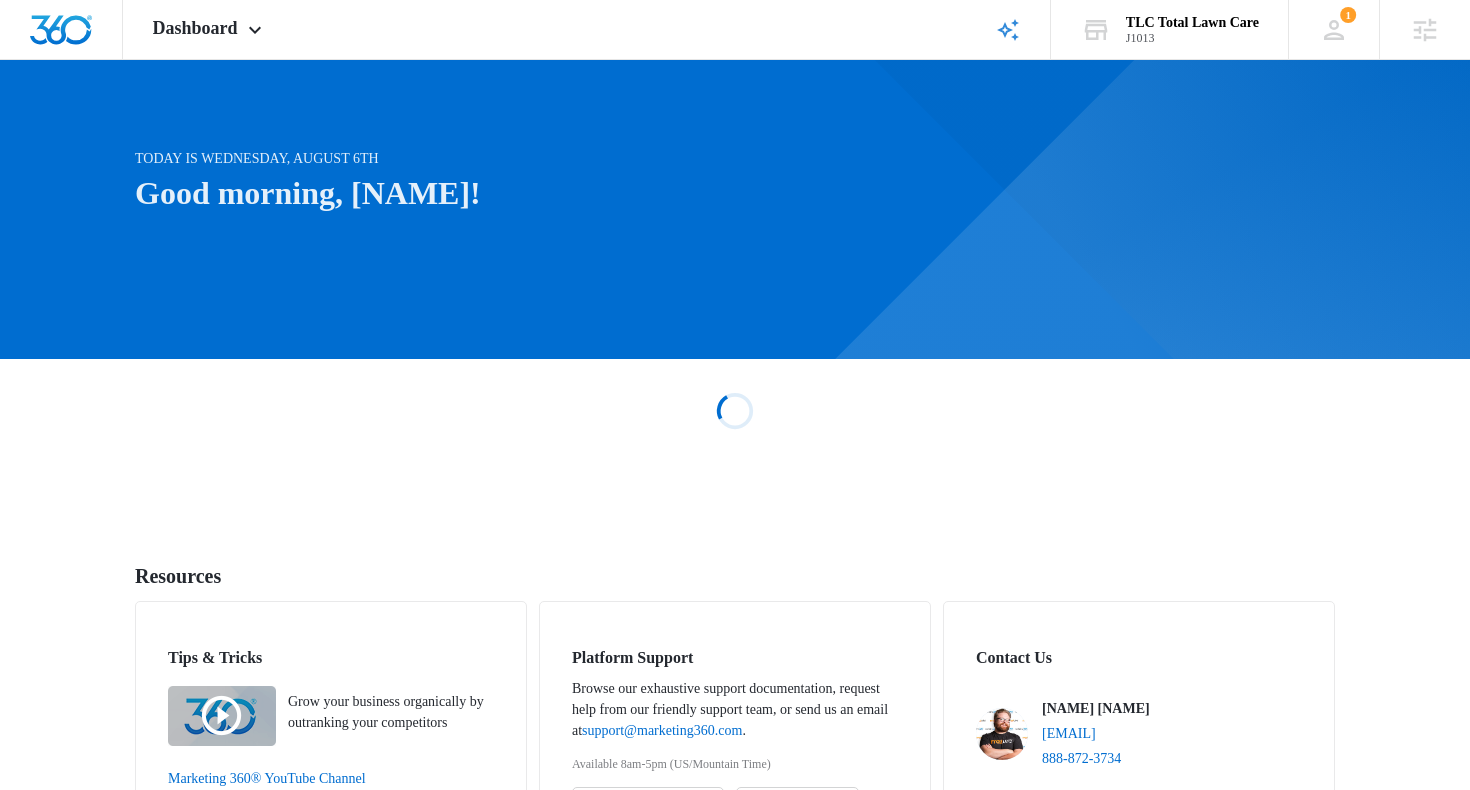 scroll, scrollTop: 0, scrollLeft: 0, axis: both 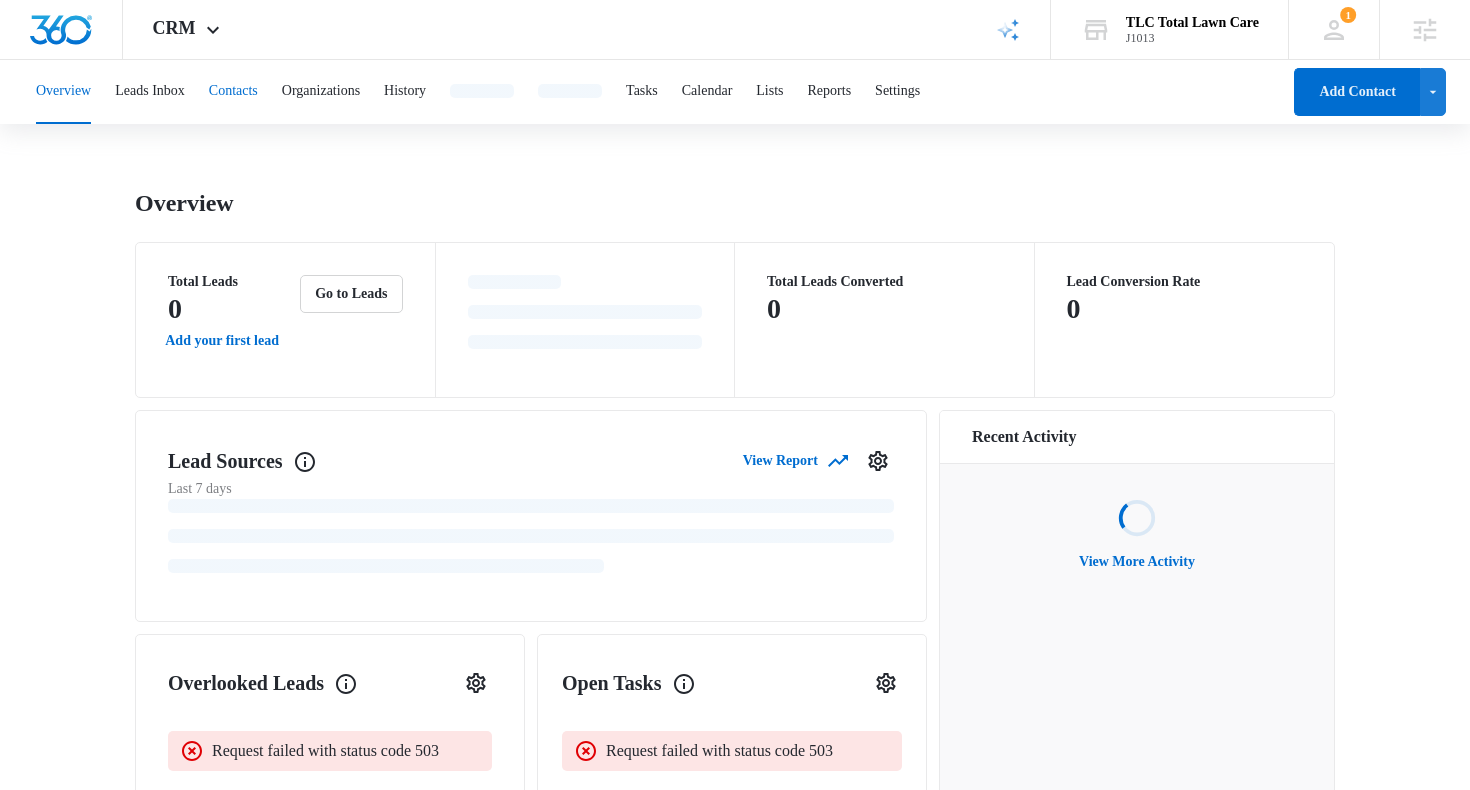 click on "Contacts" at bounding box center [233, 92] 